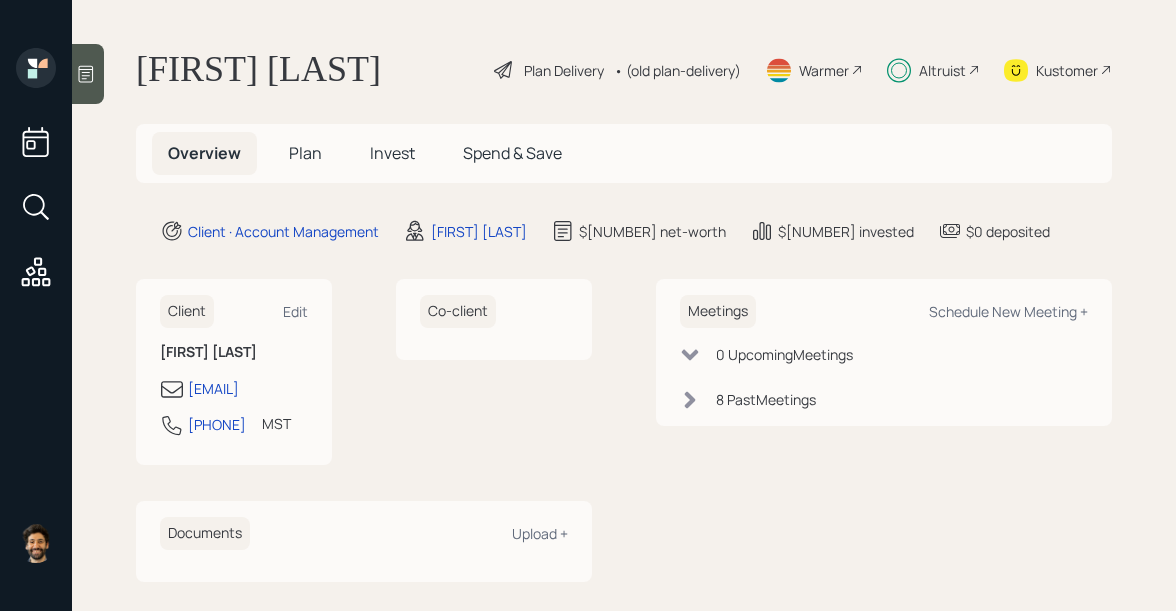 scroll, scrollTop: 0, scrollLeft: 0, axis: both 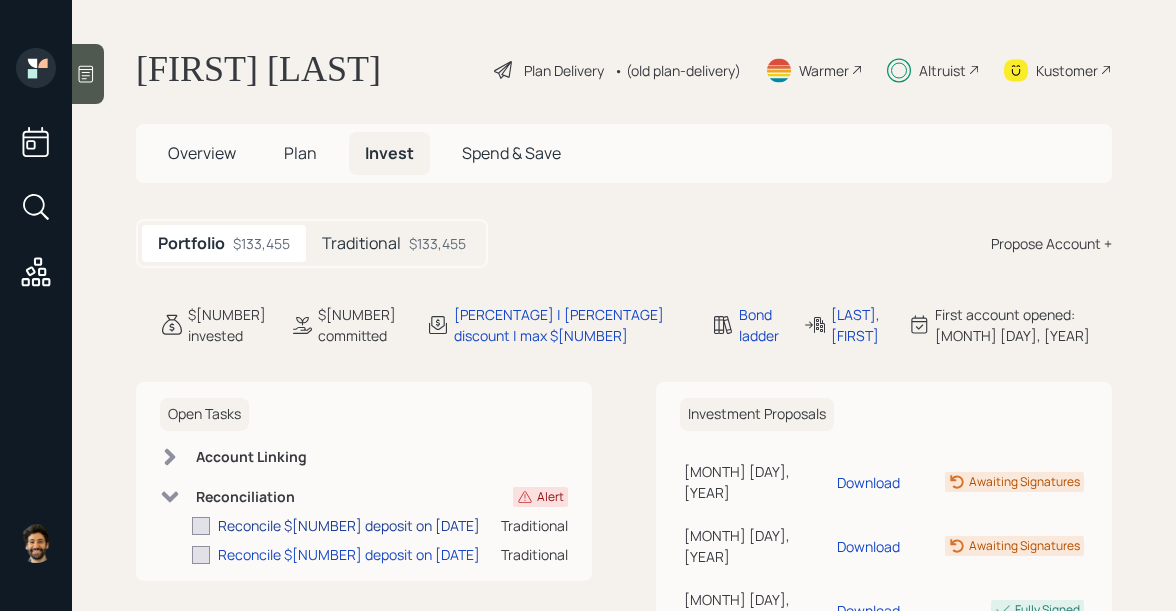 click on "Reconcile $[NUMBER] deposit on [DATE]" at bounding box center [349, 525] 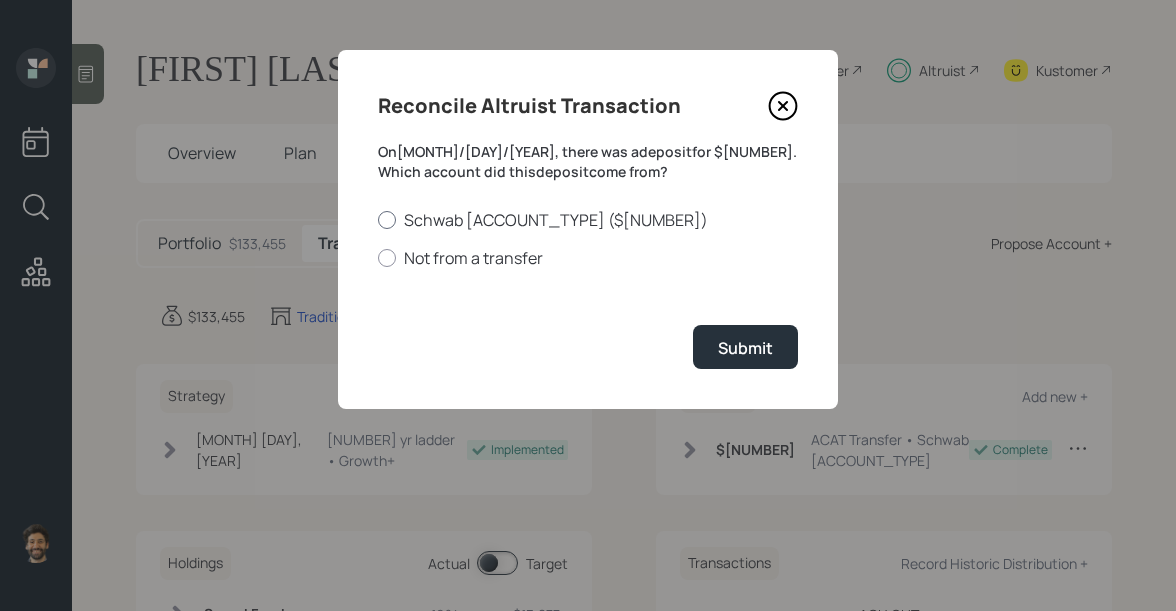 click on "Schwab [ACCOUNT_TYPE] ($[NUMBER])" at bounding box center [588, 220] 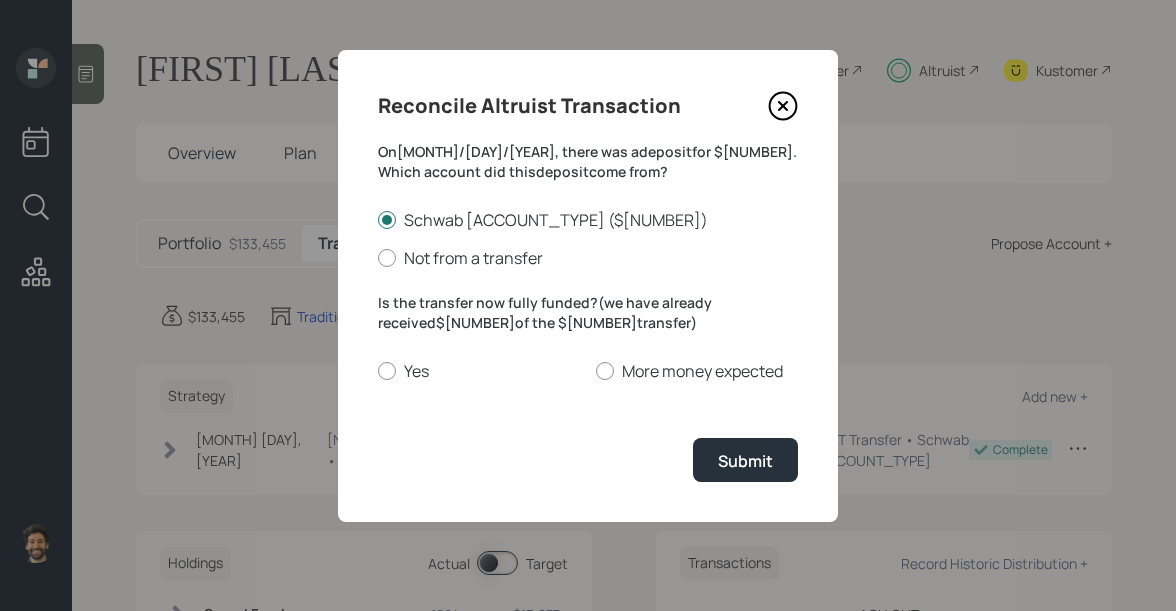 click on "Is the transfer now fully funded? (we have already received  $[NUMBER]  of the   $[NUMBER]  transfer) Yes More money expected" at bounding box center [588, 337] 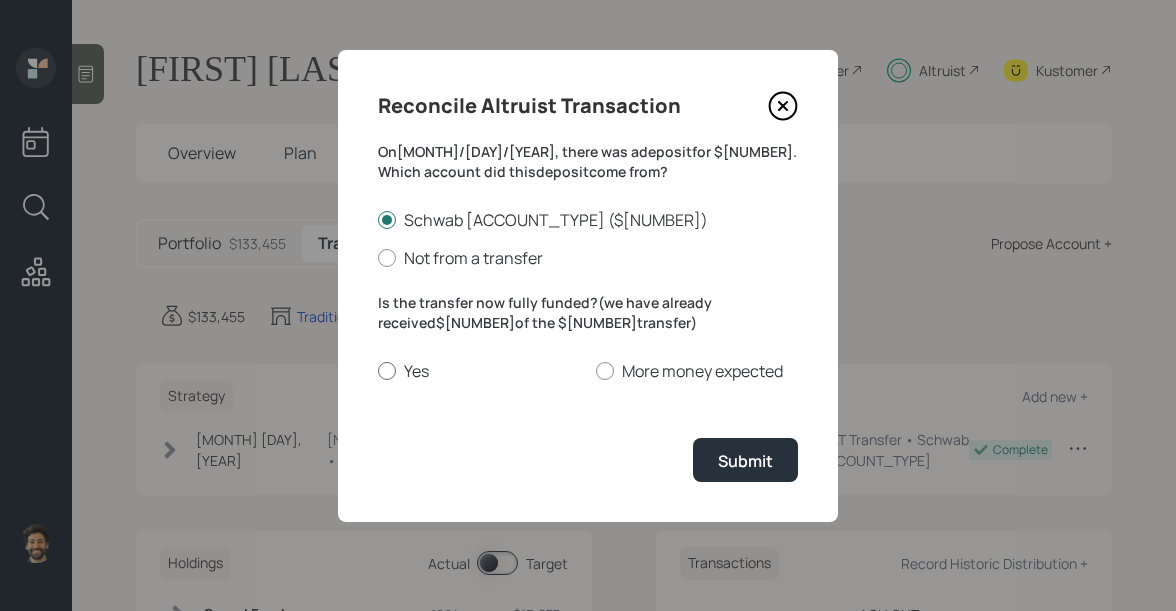 click on "Yes" at bounding box center (479, 371) 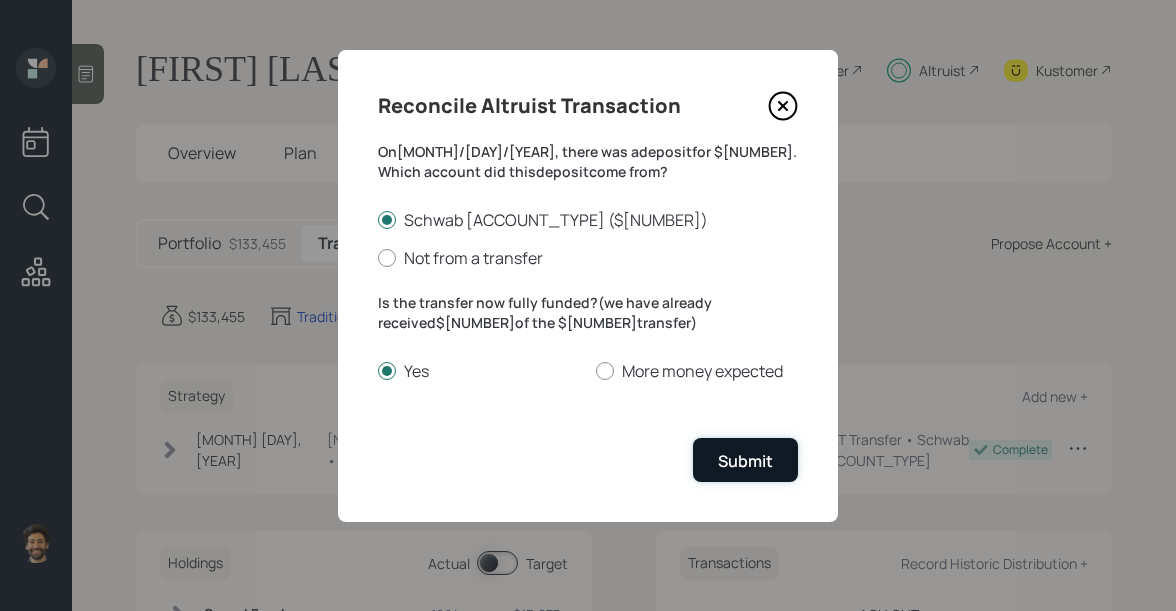 click on "Submit" at bounding box center (745, 461) 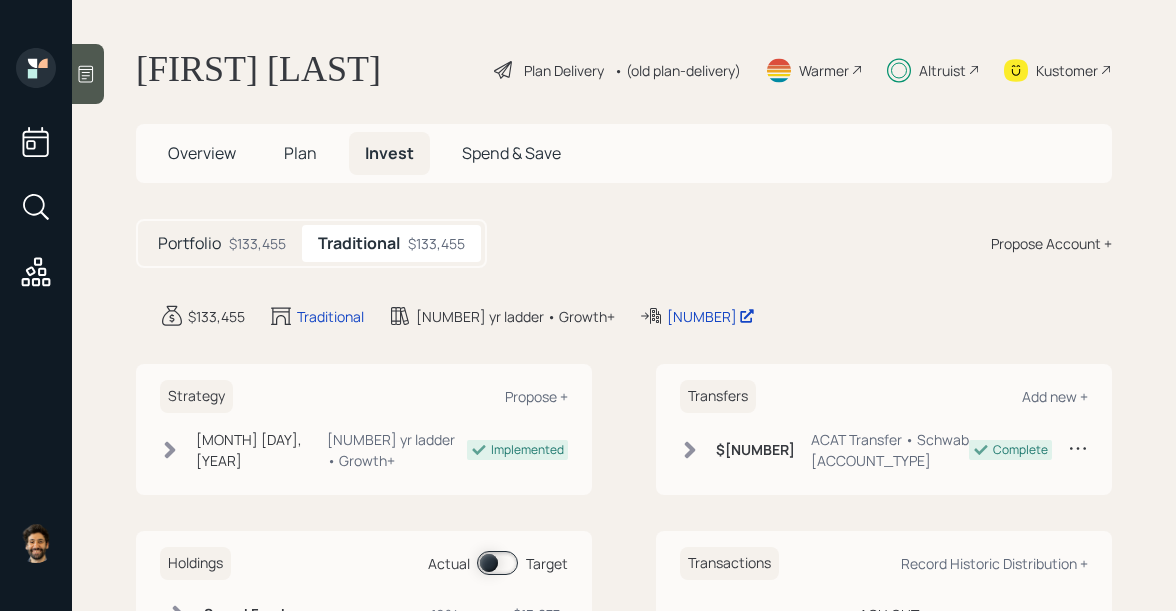 click on "$133,455" at bounding box center (257, 243) 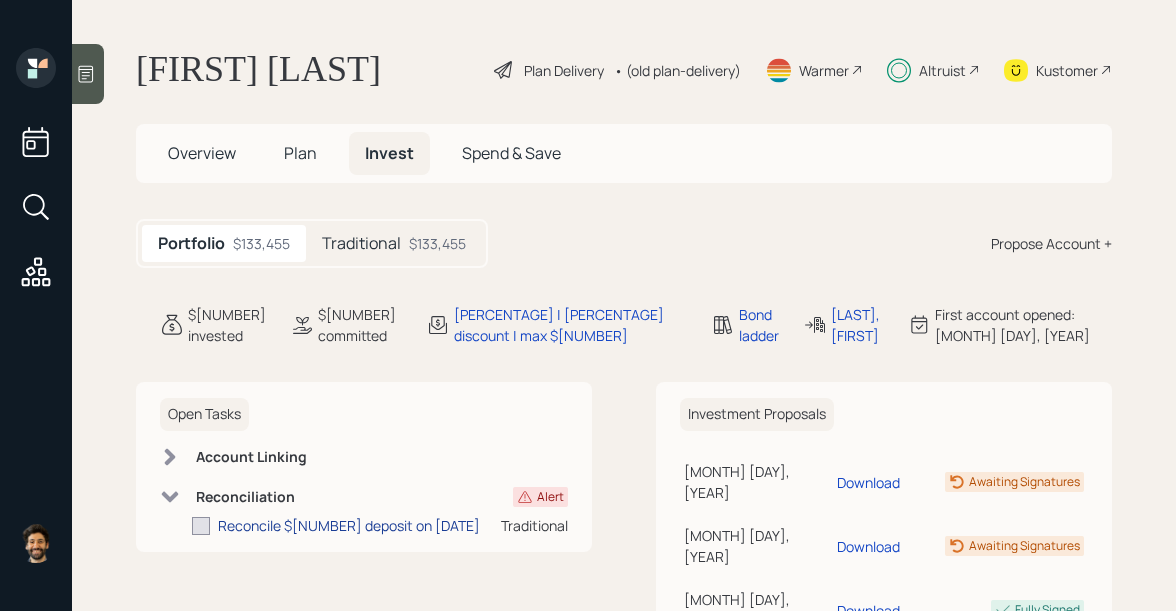 click on "Reconcile $[NUMBER] deposit on [DATE]" at bounding box center (349, 525) 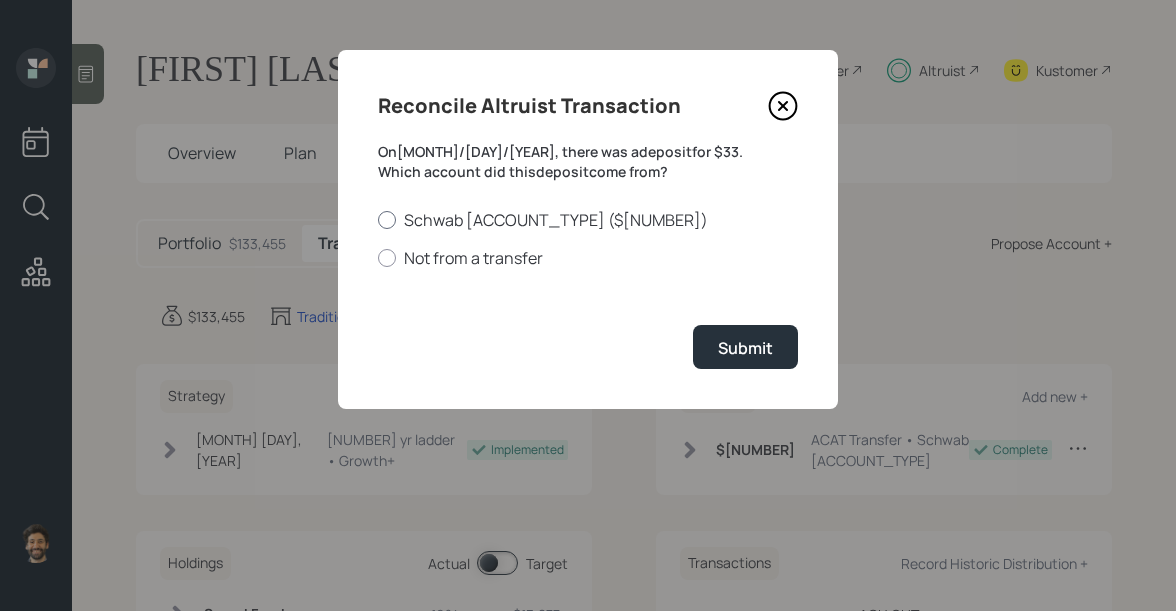 click on "Schwab [ACCOUNT_TYPE] ($[NUMBER])" at bounding box center [588, 220] 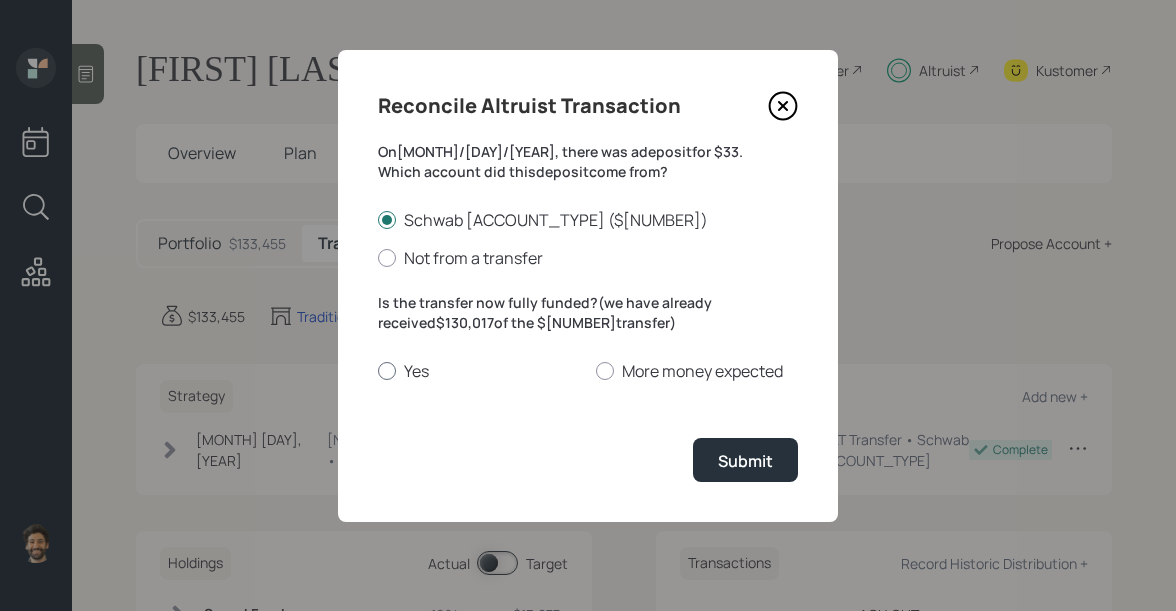 click on "Yes" at bounding box center [479, 371] 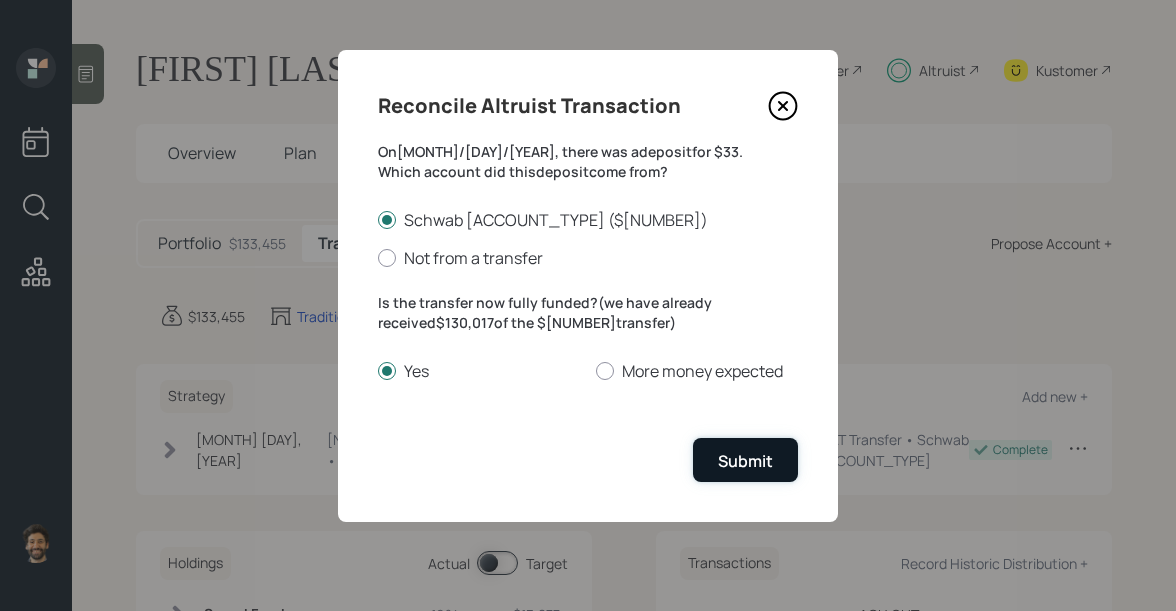 click on "Submit" at bounding box center (745, 461) 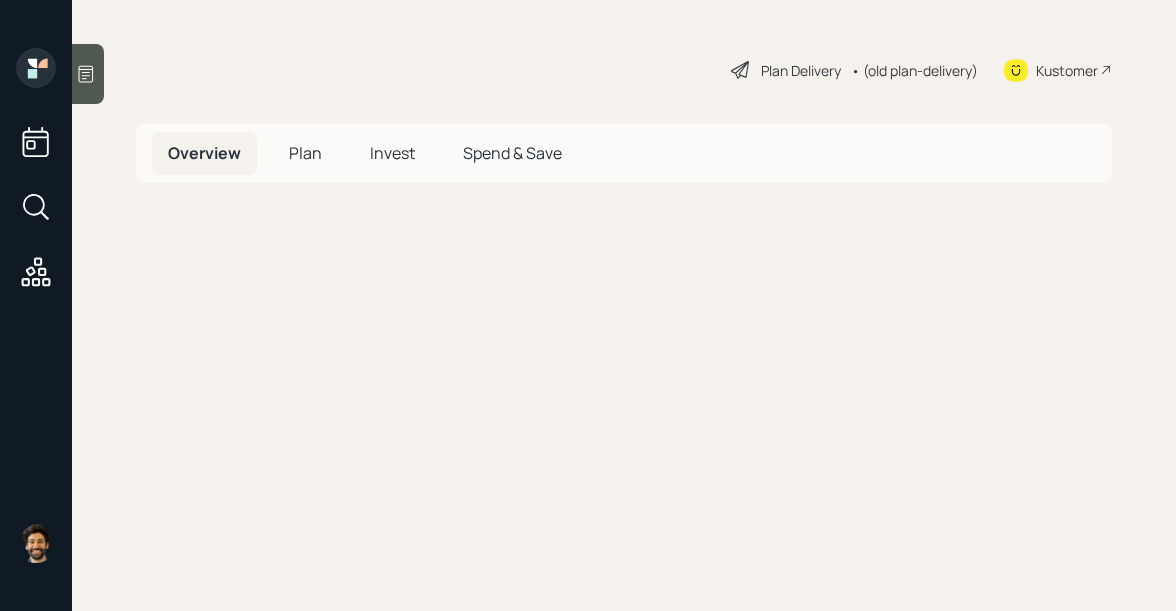scroll, scrollTop: 0, scrollLeft: 0, axis: both 